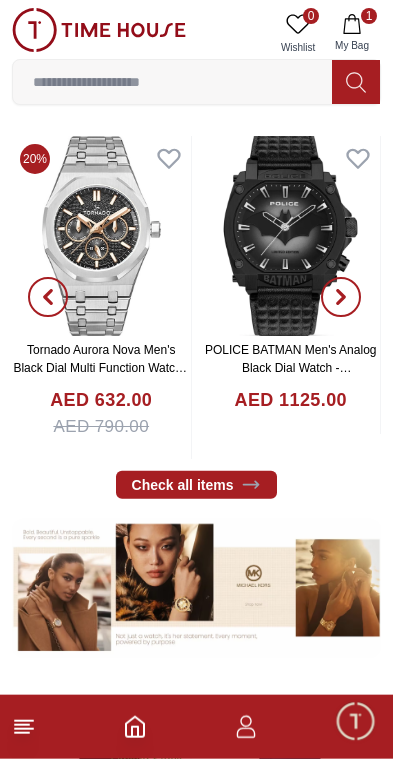 scroll, scrollTop: 424, scrollLeft: 0, axis: vertical 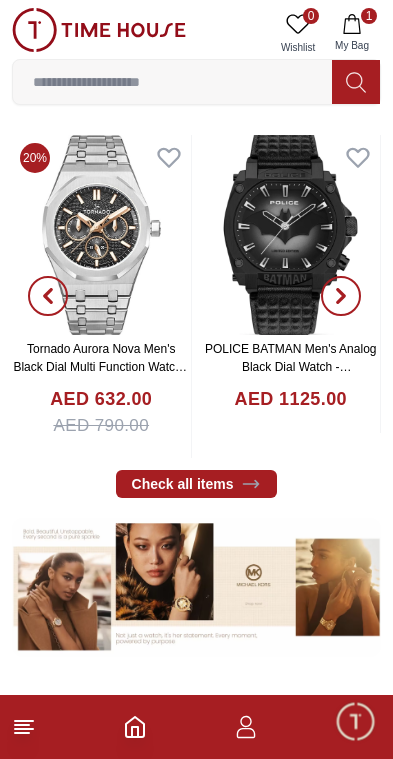 click at bounding box center [101, 235] 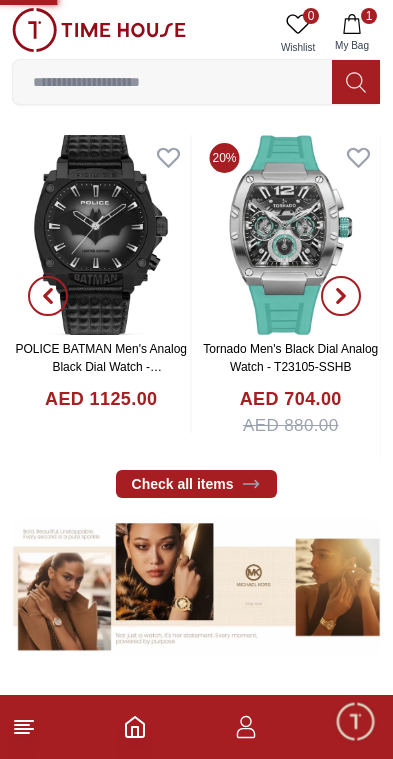scroll, scrollTop: 0, scrollLeft: 0, axis: both 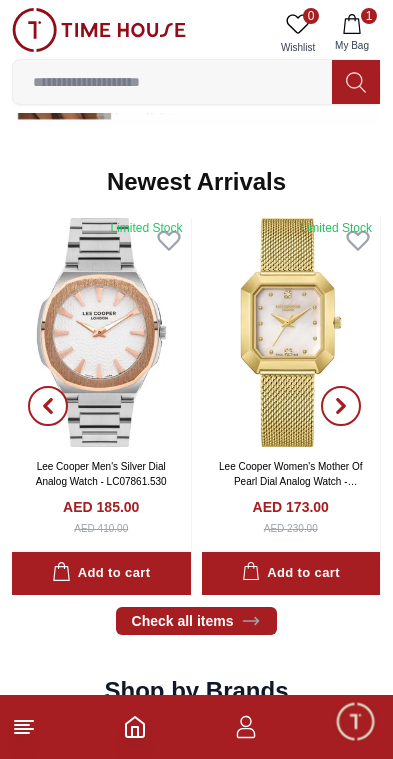 click at bounding box center [101, 333] 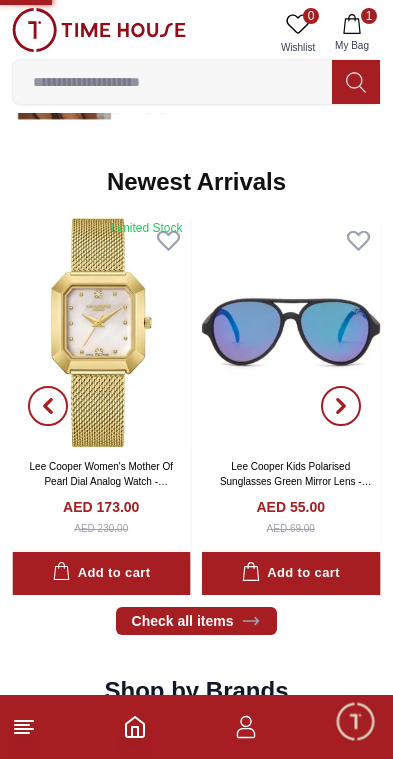 scroll, scrollTop: 0, scrollLeft: 0, axis: both 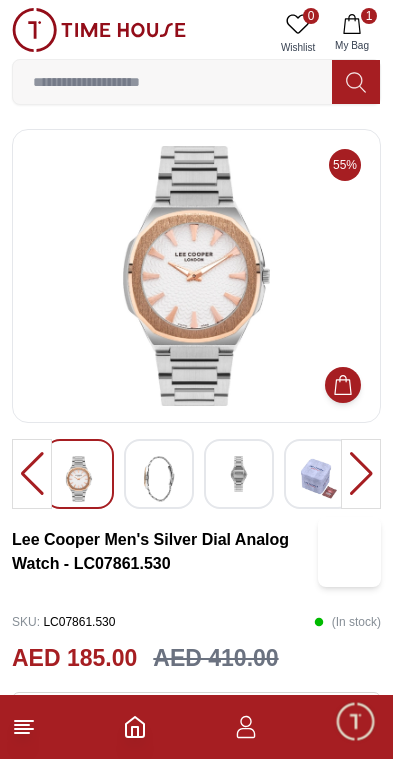 click at bounding box center [159, 479] 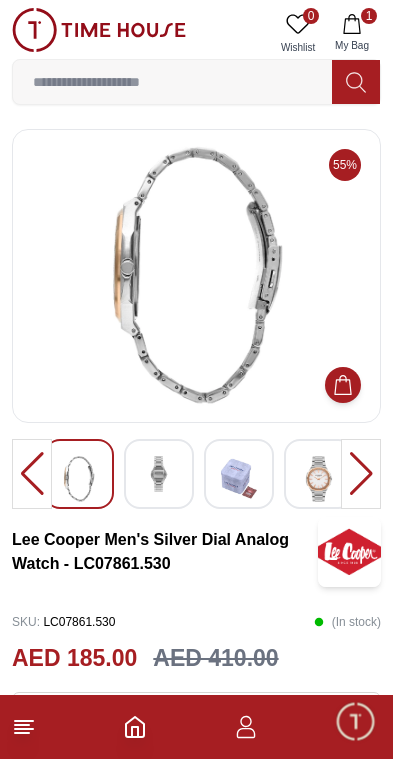 click at bounding box center (239, 479) 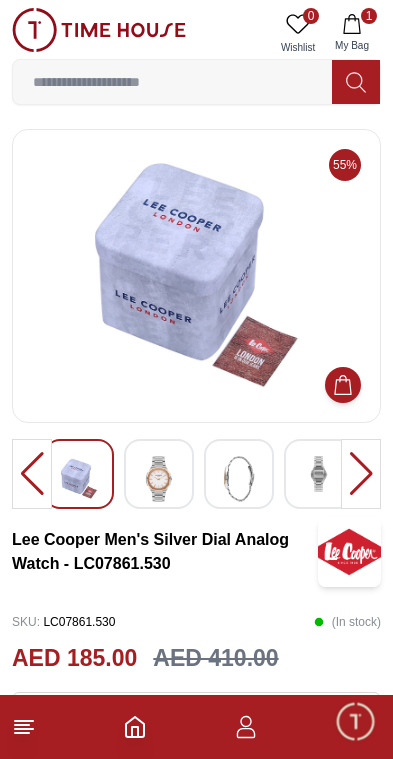 click at bounding box center (319, 474) 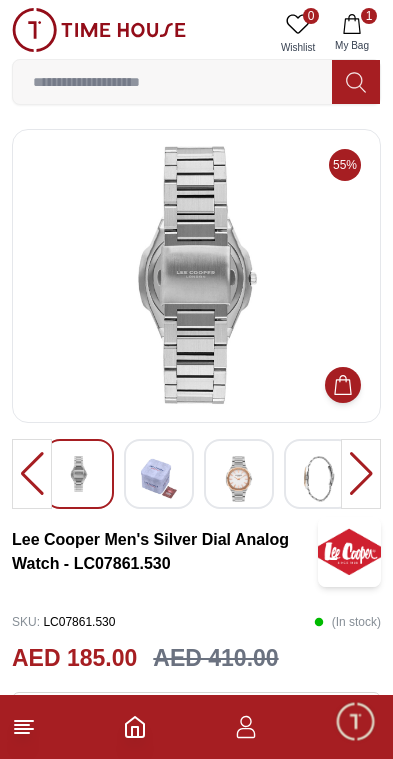 click at bounding box center [361, 474] 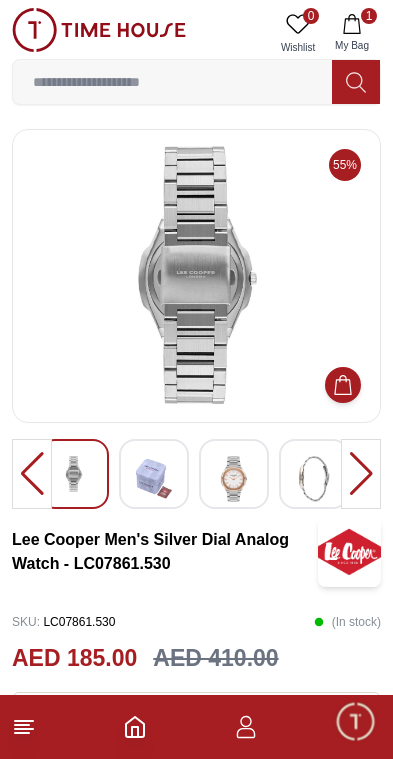 click at bounding box center [361, 474] 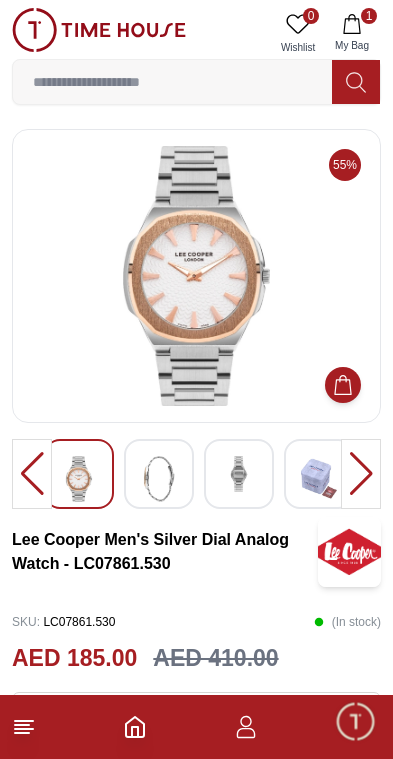 click at bounding box center [196, 276] 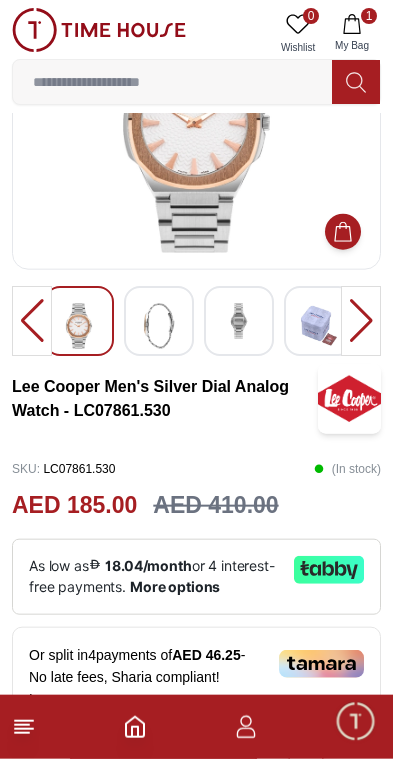 scroll, scrollTop: 0, scrollLeft: 0, axis: both 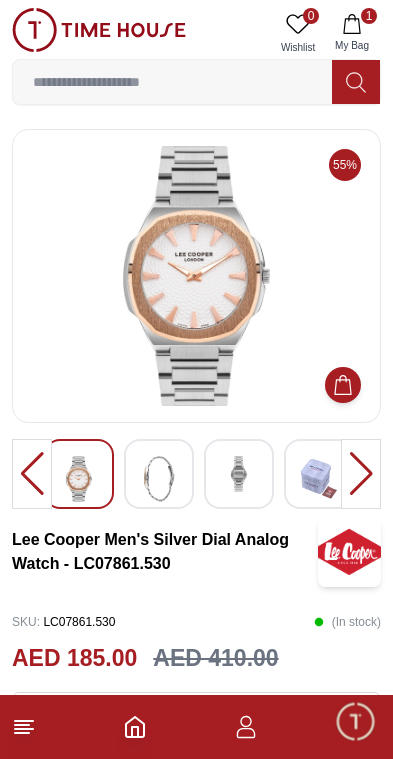 click at bounding box center [196, 276] 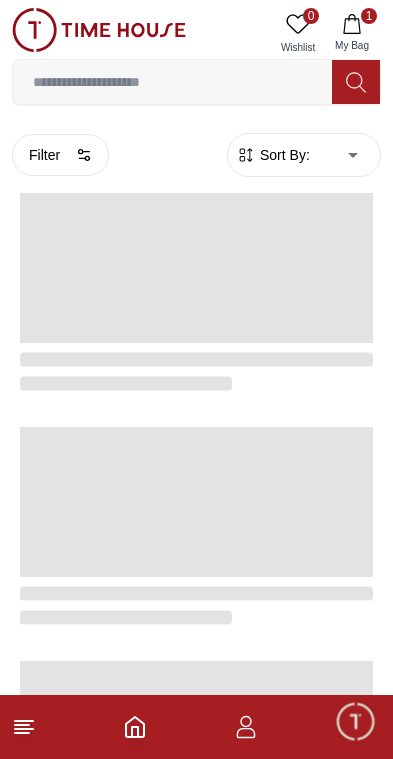 click 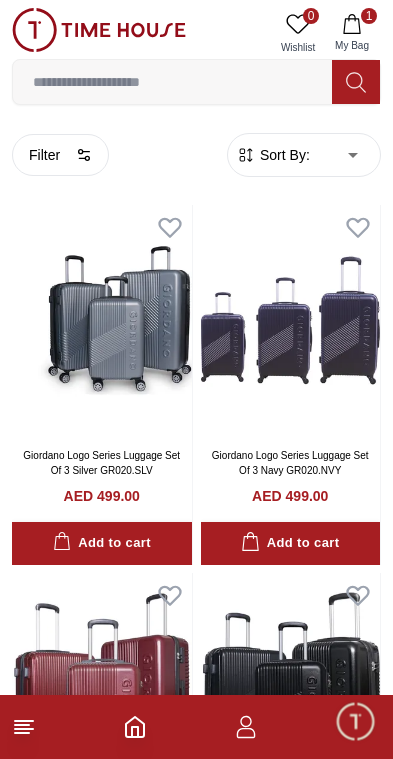 click on "Filter" at bounding box center [60, 155] 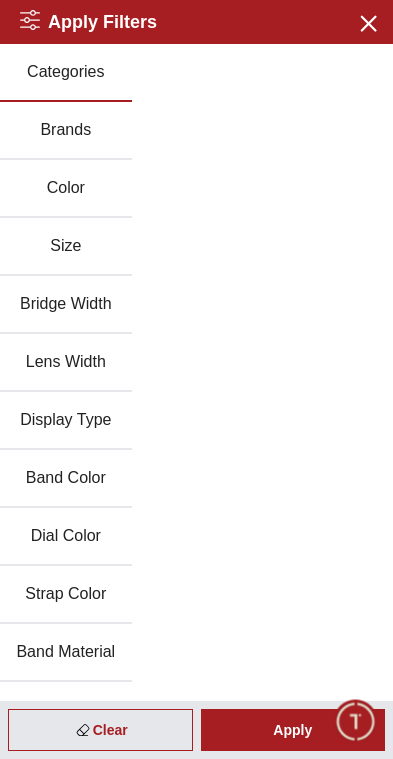 scroll, scrollTop: 0, scrollLeft: 0, axis: both 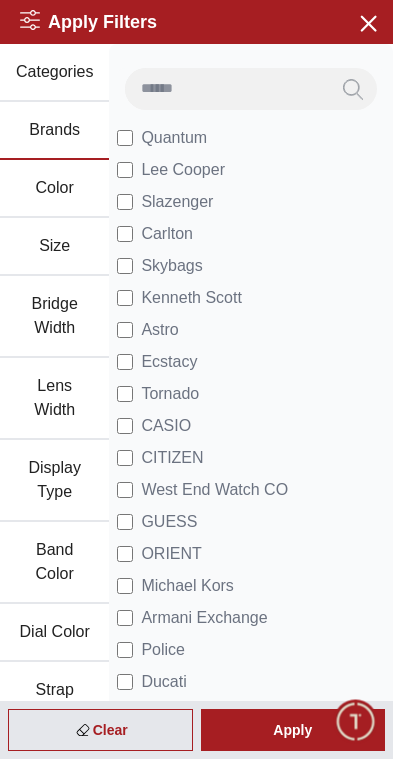 click on "Lee Cooper" at bounding box center [183, 170] 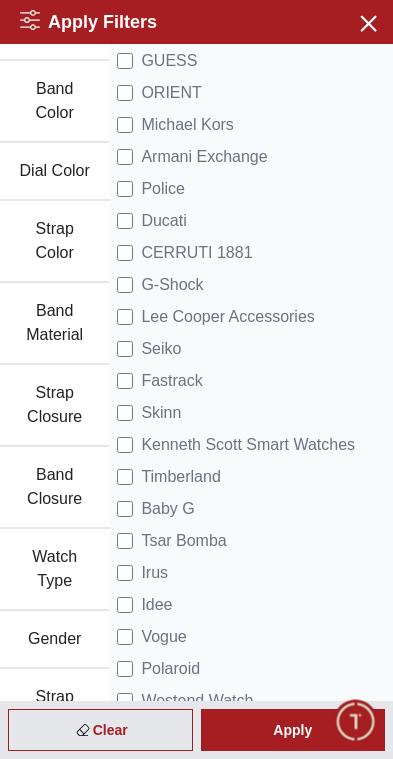 scroll, scrollTop: 524, scrollLeft: 0, axis: vertical 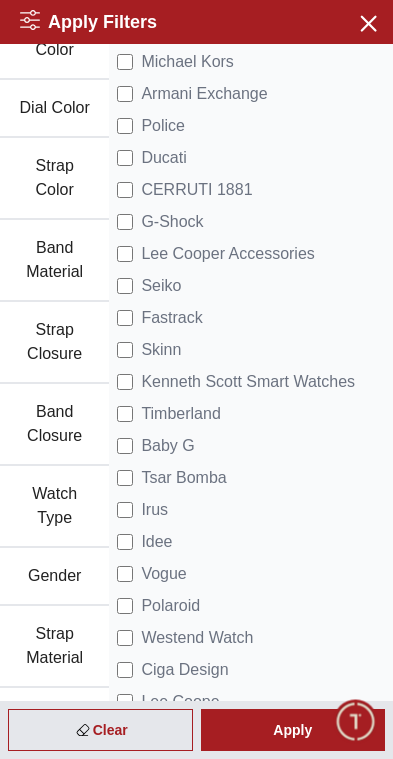 click on "Apply" at bounding box center (293, 730) 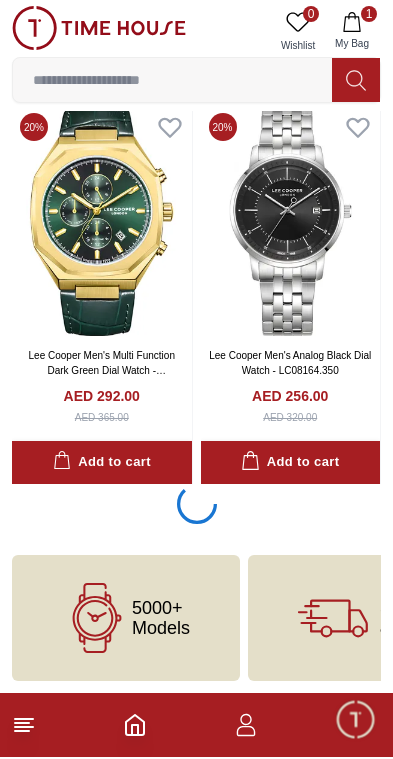 scroll, scrollTop: 3574, scrollLeft: 0, axis: vertical 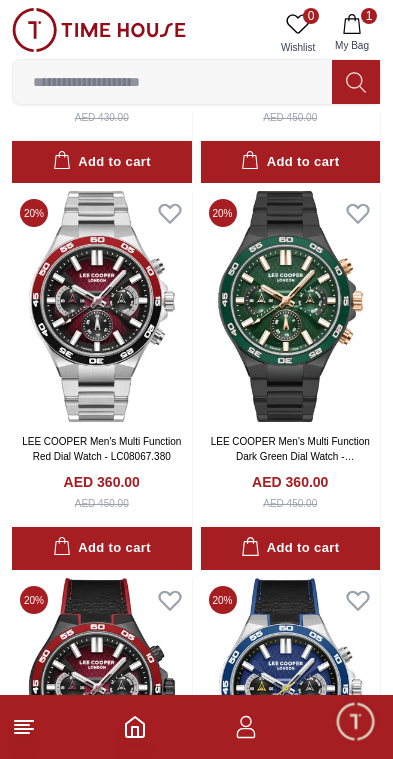 click at bounding box center (291, 306) 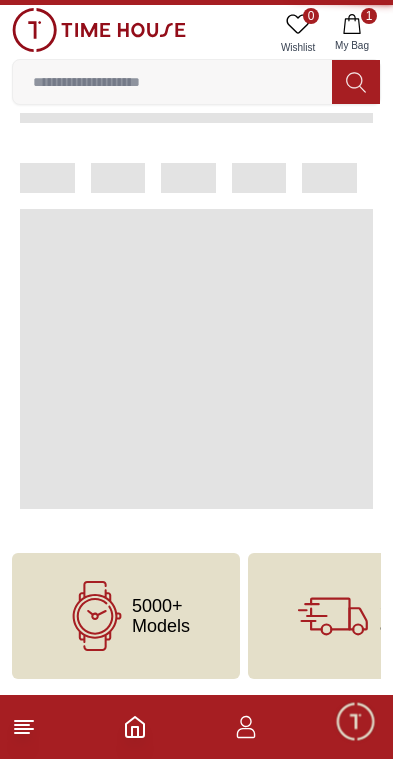 scroll, scrollTop: 0, scrollLeft: 0, axis: both 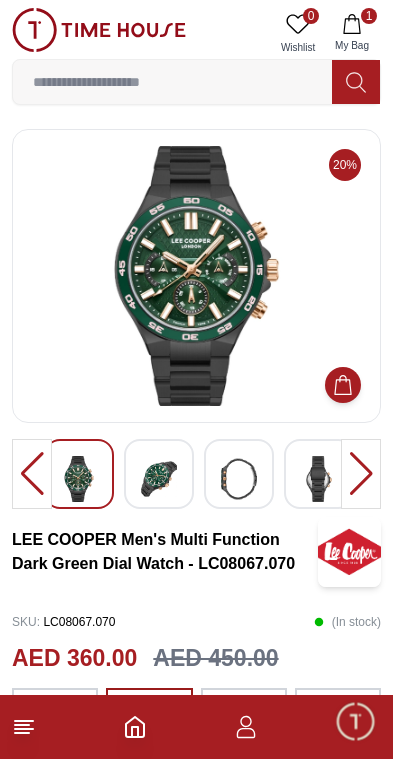 click at bounding box center [159, 479] 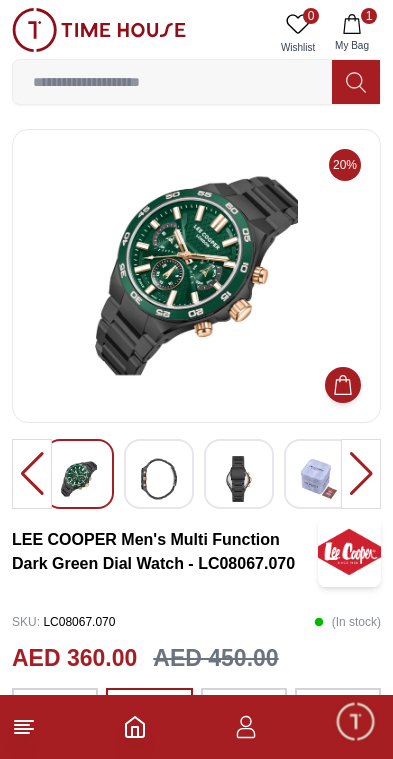 click at bounding box center [239, 479] 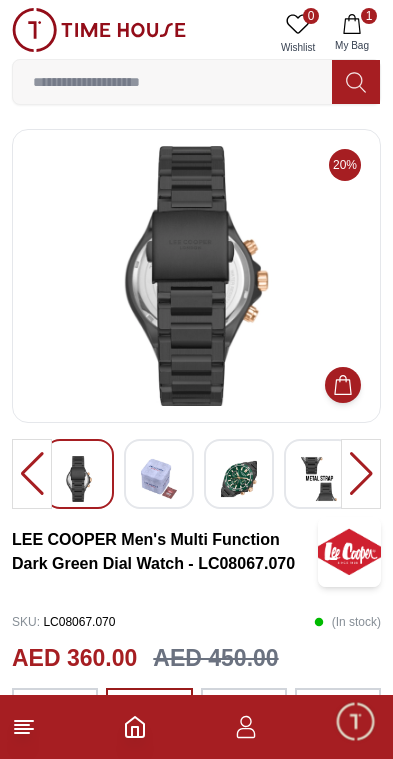 click at bounding box center [319, 479] 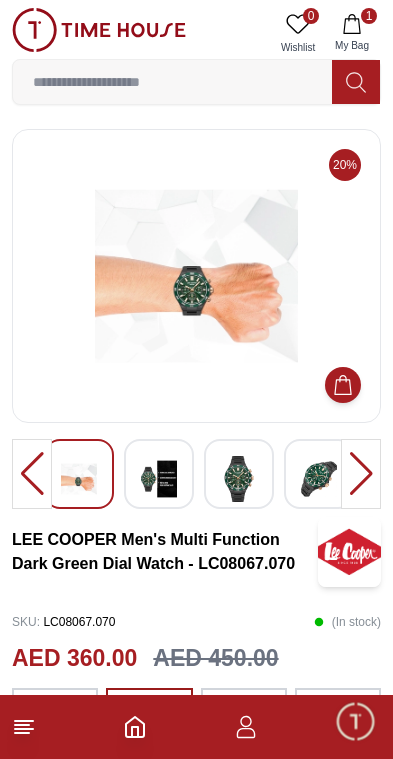 click at bounding box center (239, 479) 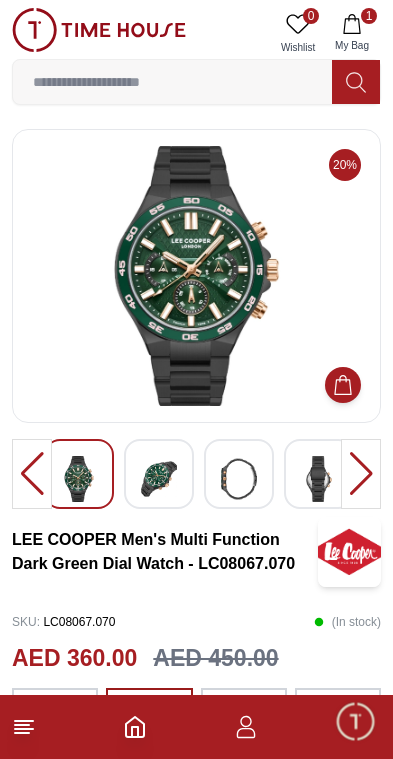click at bounding box center [319, 479] 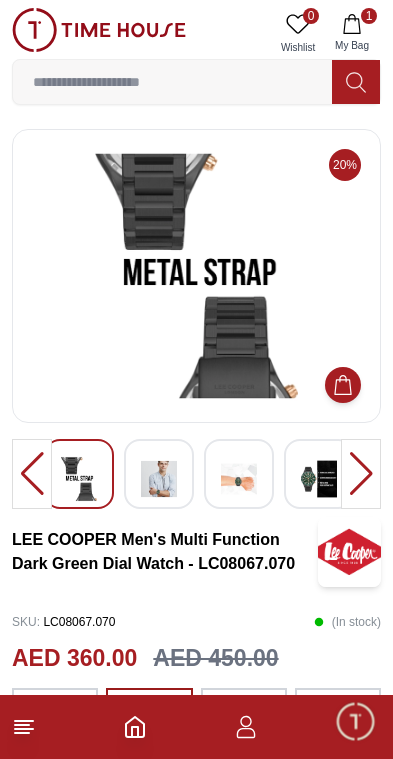 click at bounding box center (239, 479) 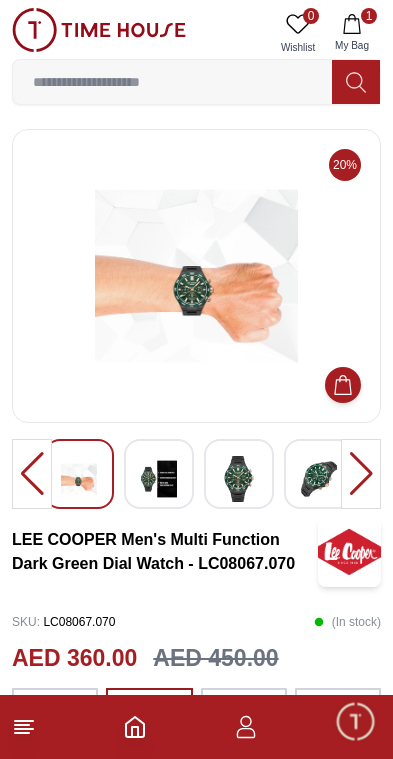 click at bounding box center (196, 276) 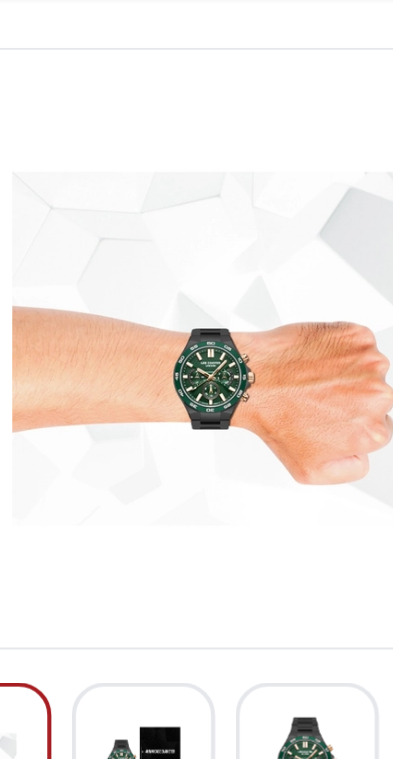 scroll, scrollTop: 0, scrollLeft: 0, axis: both 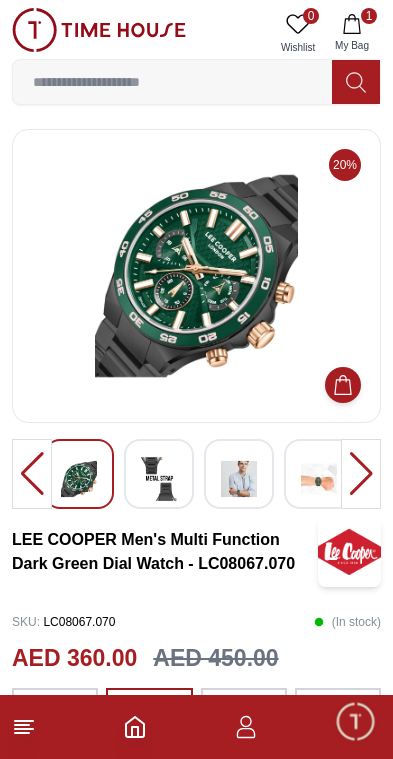 click at bounding box center [196, 276] 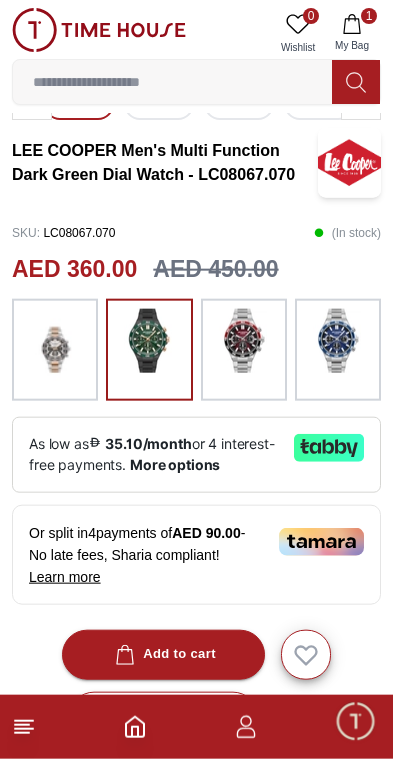 scroll, scrollTop: 399, scrollLeft: 0, axis: vertical 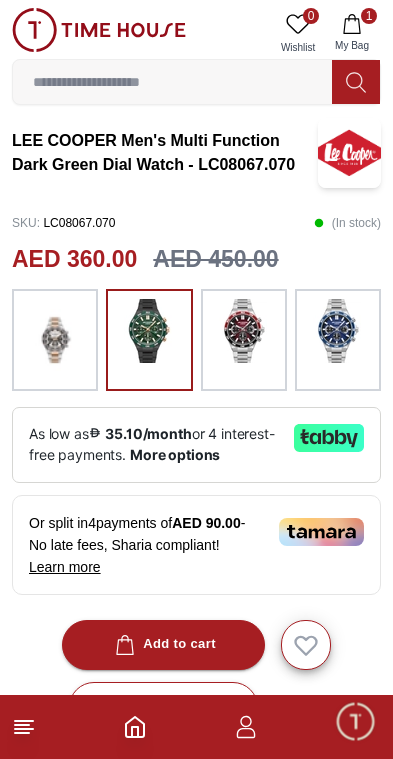 click at bounding box center (55, 340) 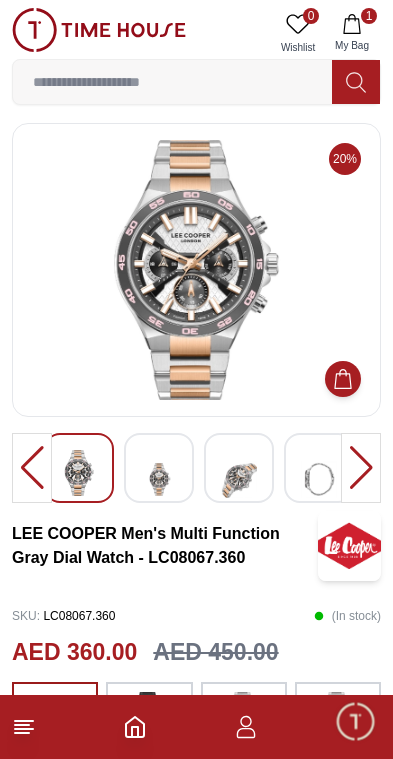 scroll, scrollTop: 5, scrollLeft: 0, axis: vertical 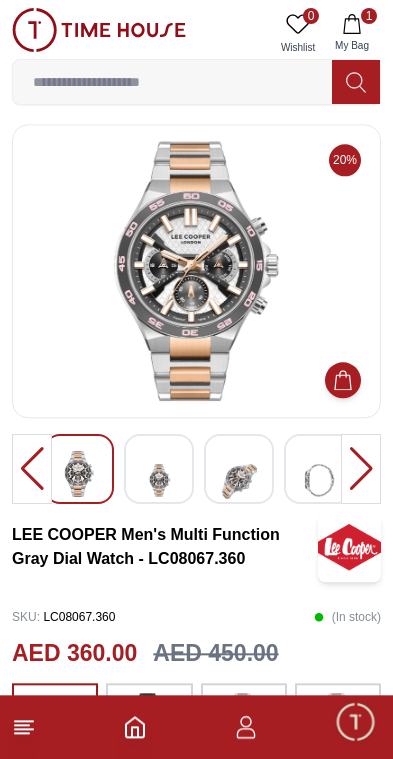 click at bounding box center [196, 271] 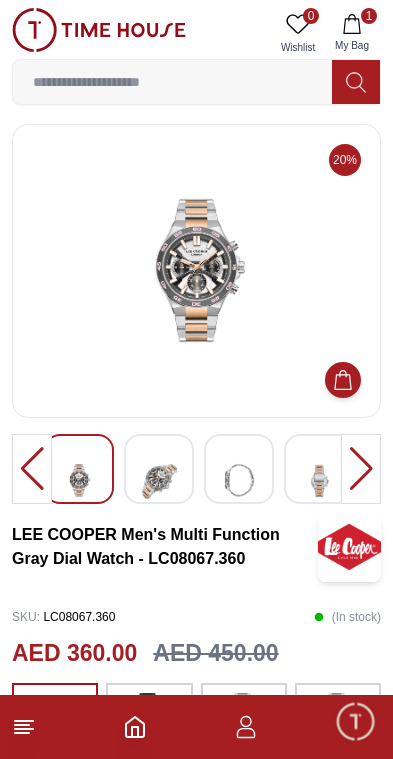 click at bounding box center (239, 480) 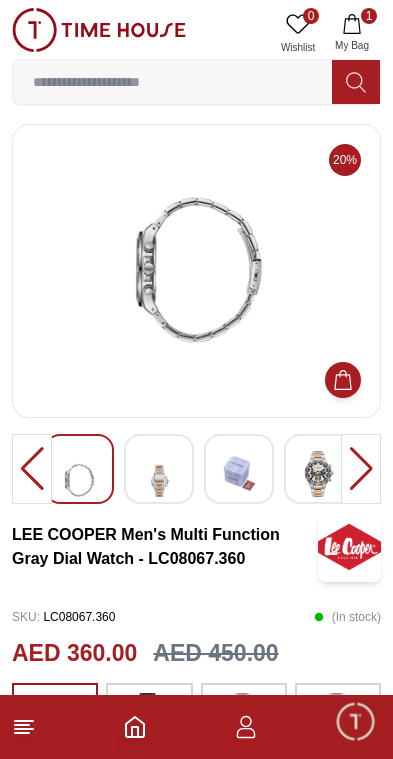 click at bounding box center (319, 474) 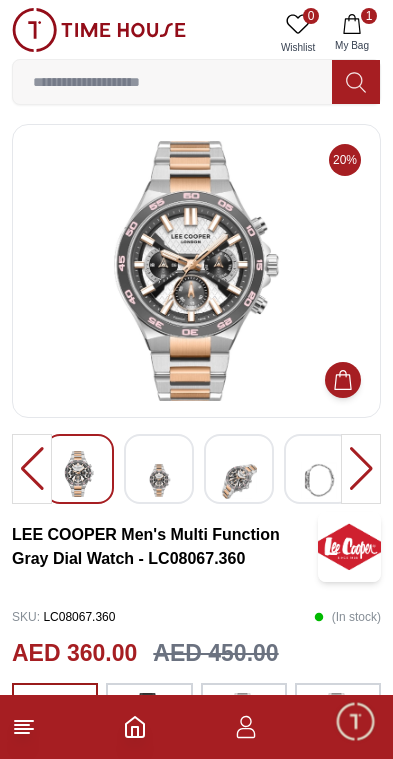 click at bounding box center (196, 271) 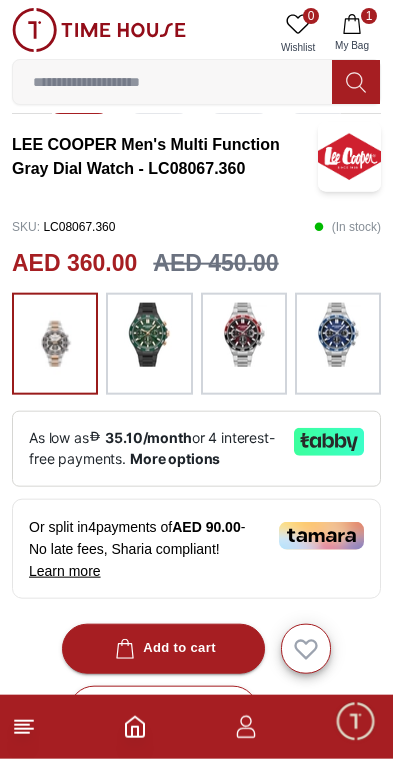 scroll, scrollTop: 397, scrollLeft: 0, axis: vertical 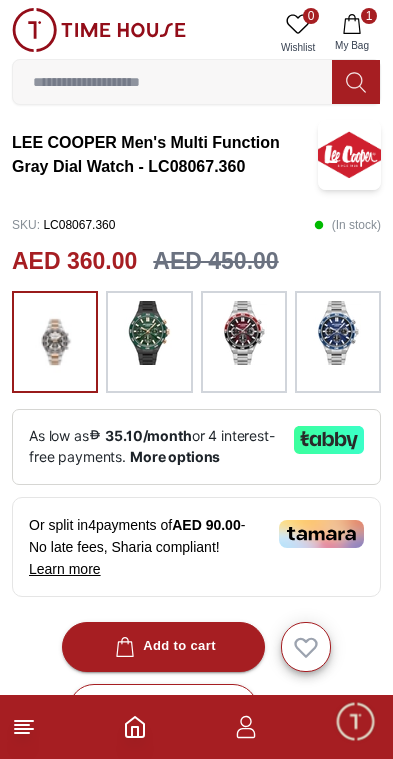 click on "Add to cart" at bounding box center (163, 646) 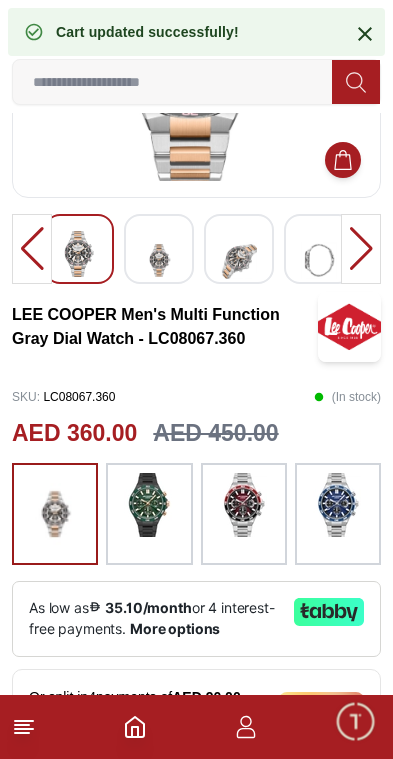 scroll, scrollTop: 221, scrollLeft: 0, axis: vertical 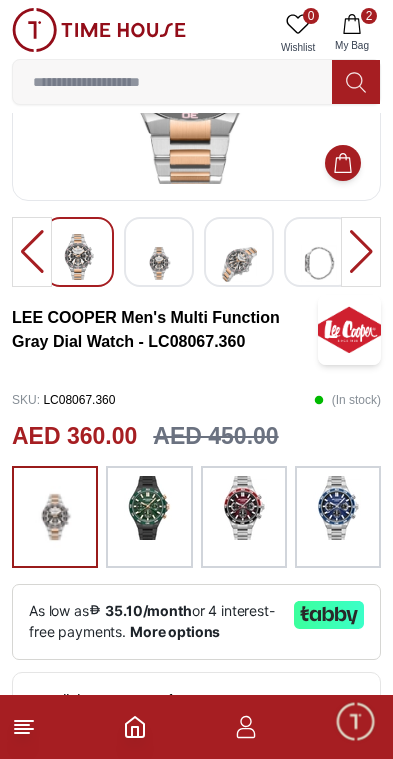 click at bounding box center (244, 508) 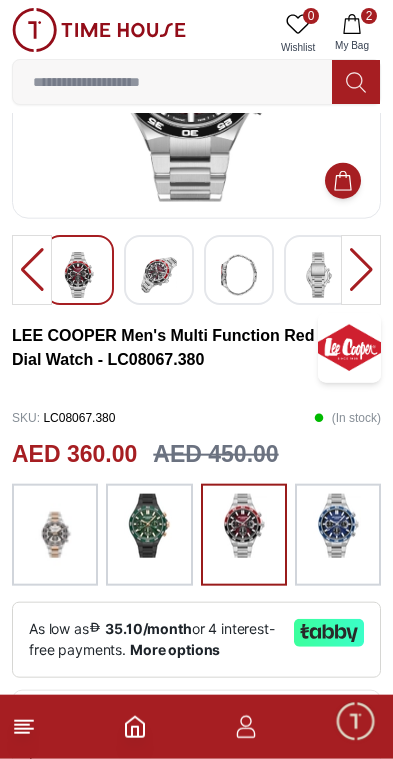 scroll, scrollTop: 206, scrollLeft: 0, axis: vertical 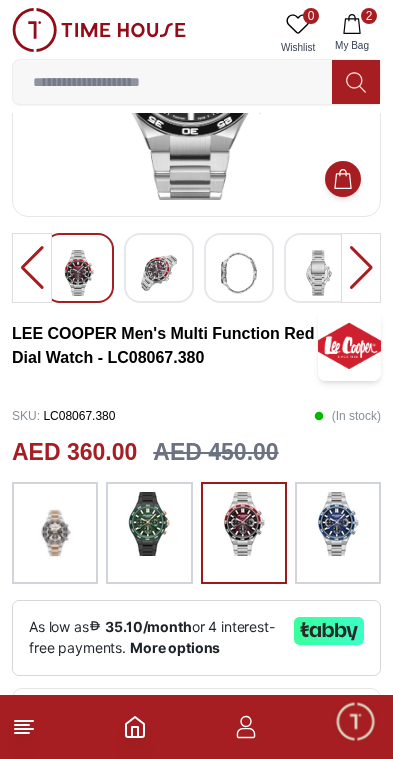 click at bounding box center [338, 524] 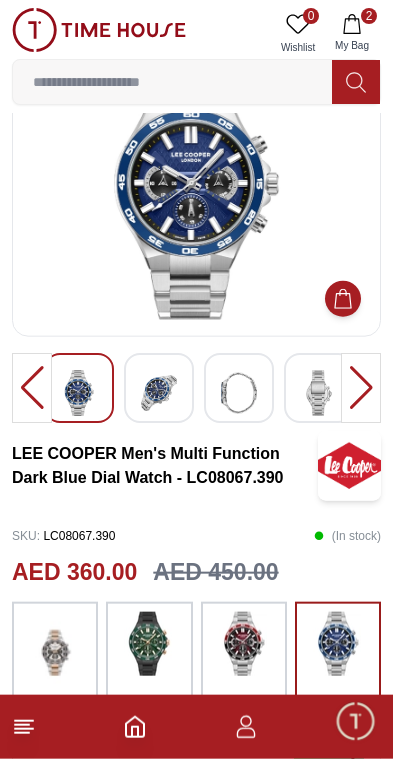 scroll, scrollTop: 0, scrollLeft: 0, axis: both 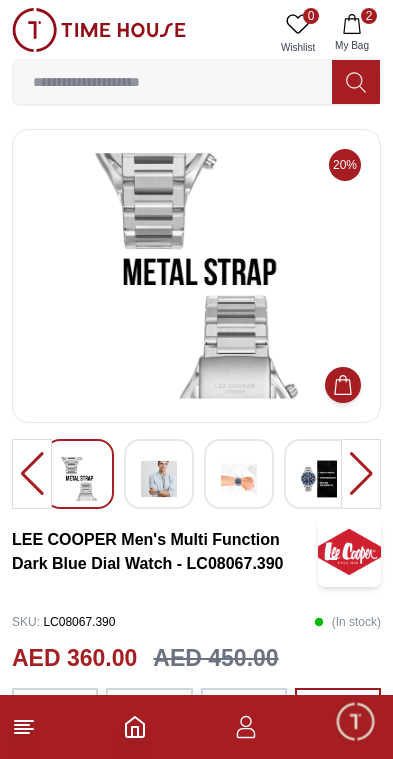 click on "2 My Bag" at bounding box center (352, 33) 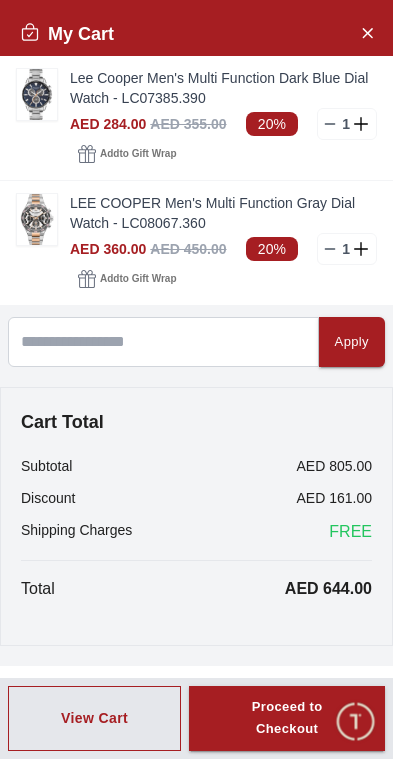 click at bounding box center [37, 219] 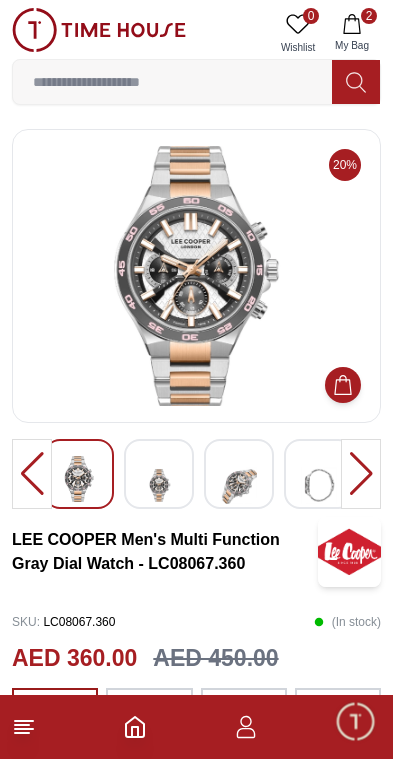 click at bounding box center (196, 276) 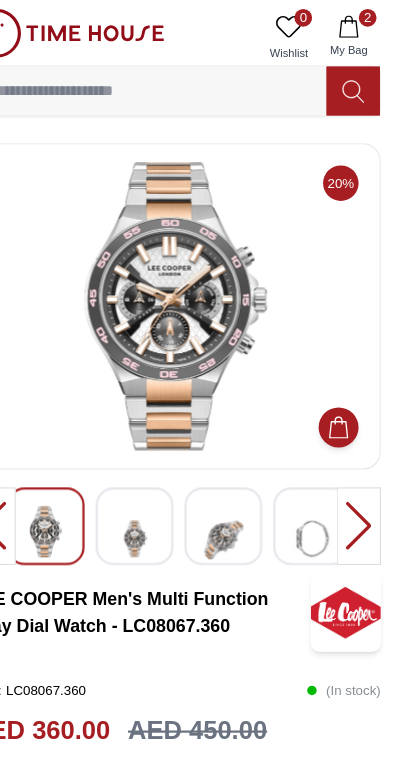 click at bounding box center (239, 485) 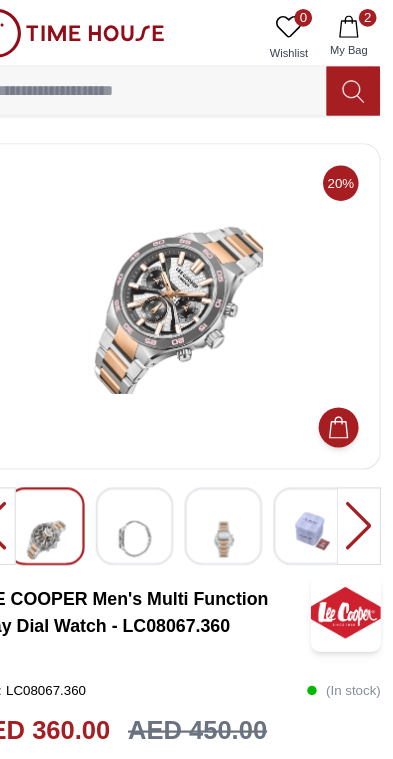 click at bounding box center [159, 485] 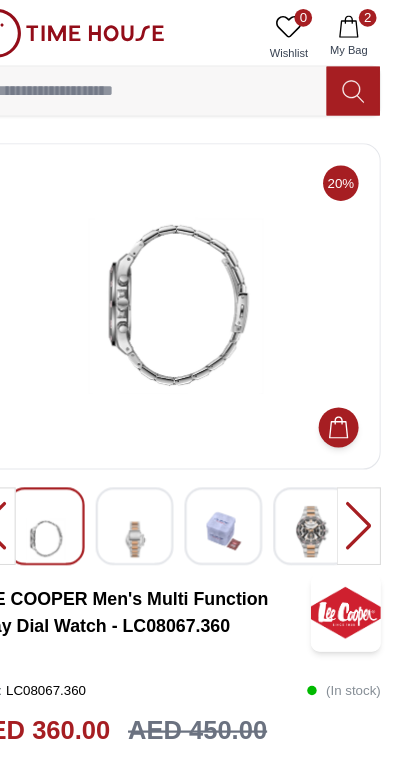 click at bounding box center (319, 479) 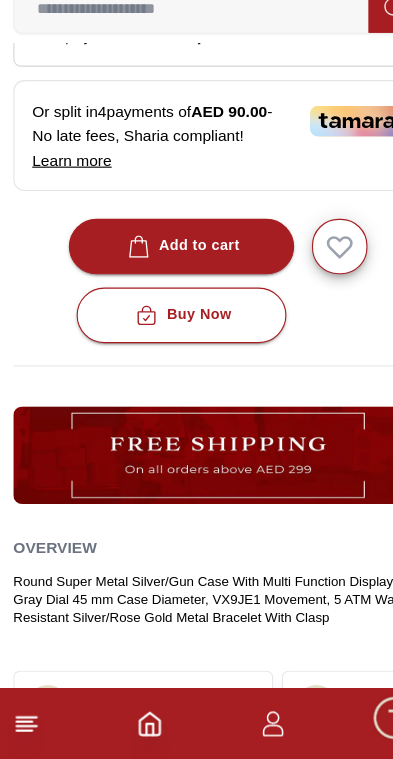 scroll, scrollTop: 747, scrollLeft: 0, axis: vertical 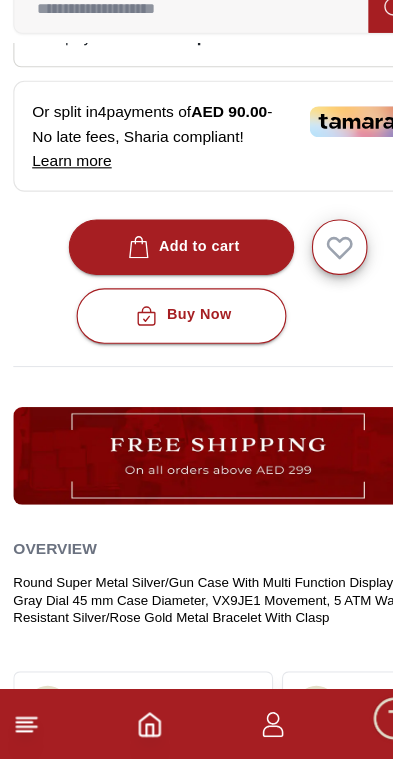 click on "Buy Now" at bounding box center (163, 359) 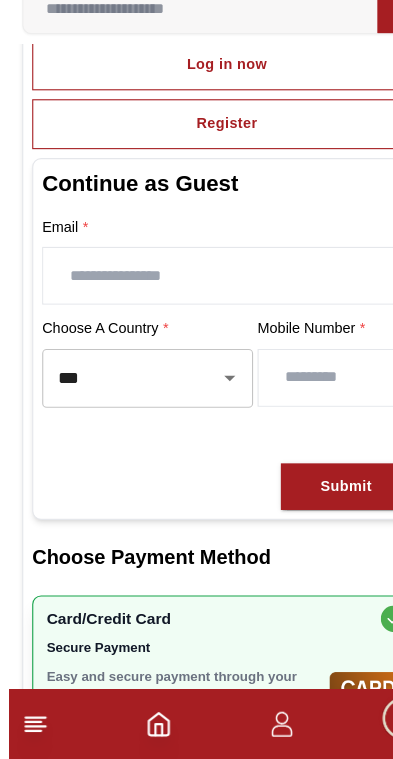 scroll, scrollTop: 152, scrollLeft: 0, axis: vertical 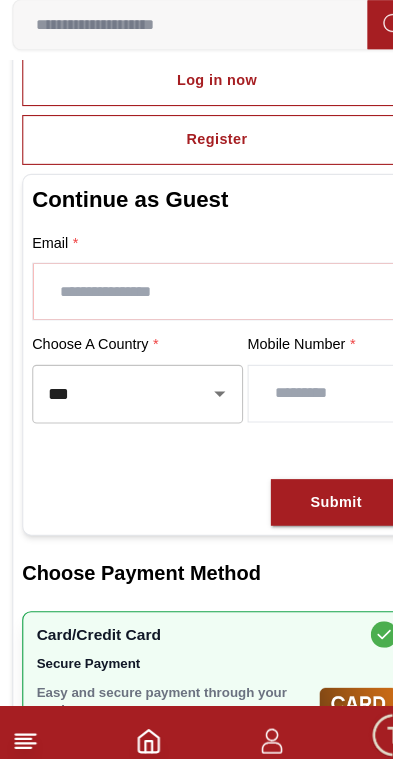 click at bounding box center [196, 322] 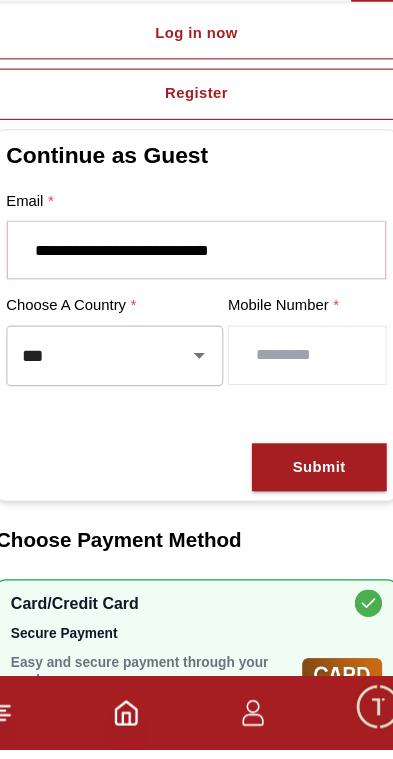type on "**********" 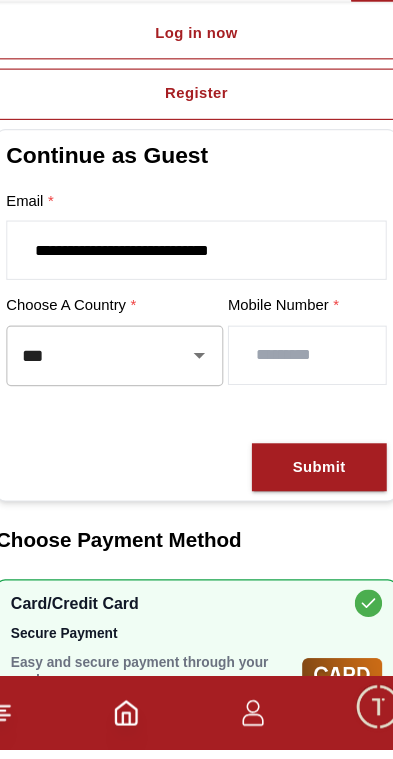 click at bounding box center (293, 414) 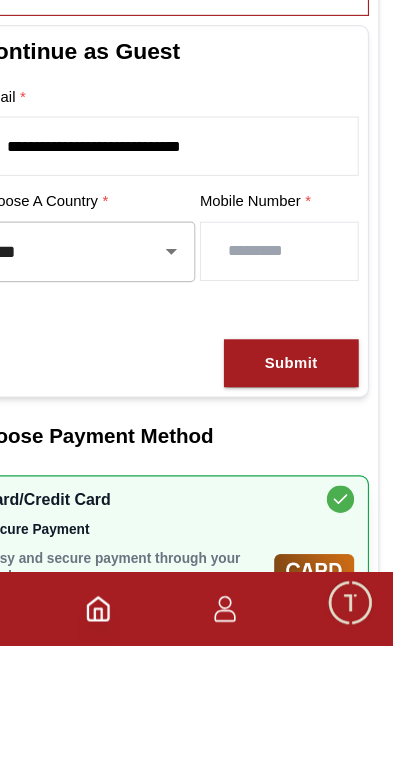 type on "*********" 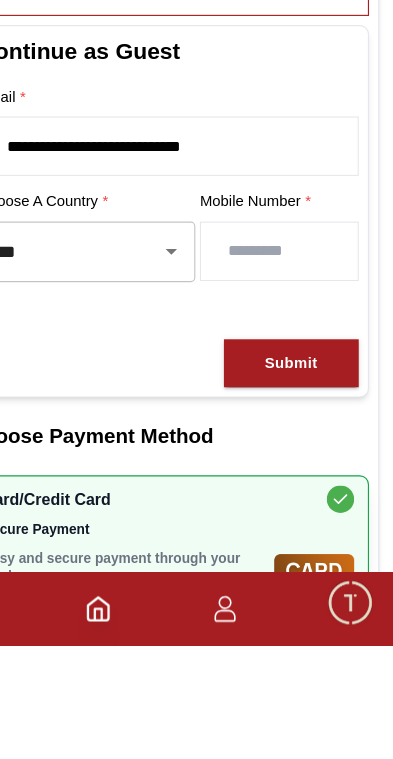 click on "Submit" at bounding box center [304, 512] 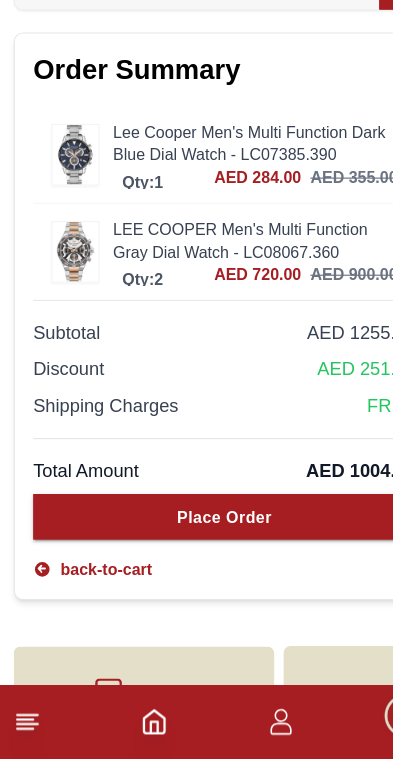 scroll, scrollTop: 1172, scrollLeft: 0, axis: vertical 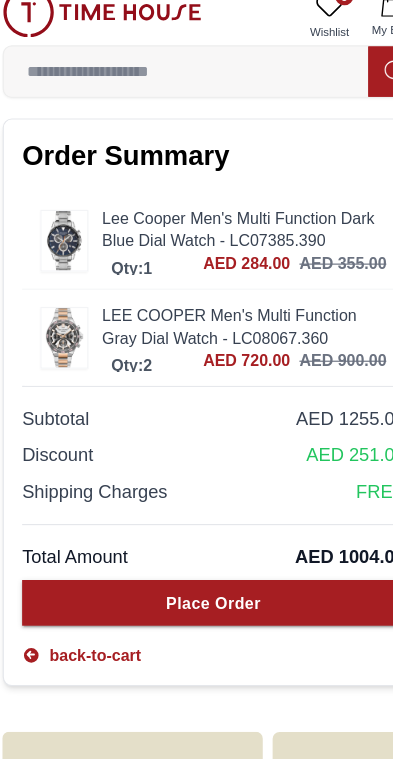 click at bounding box center [66, 229] 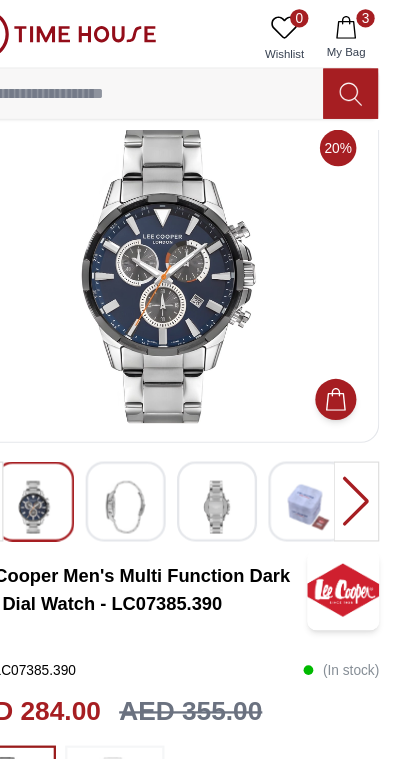 scroll, scrollTop: 0, scrollLeft: 0, axis: both 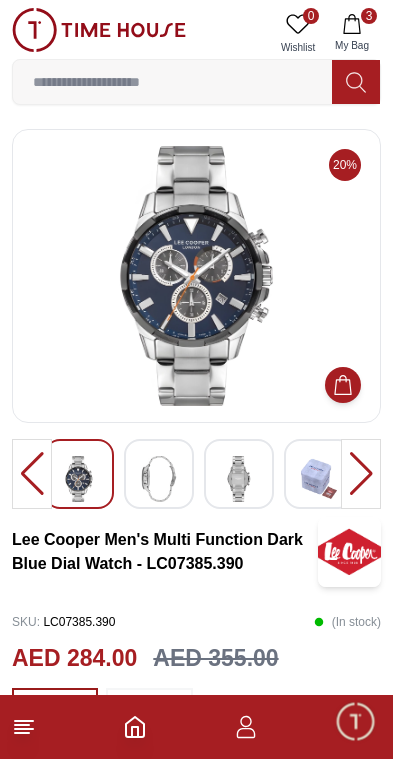 click on "3" at bounding box center (369, 16) 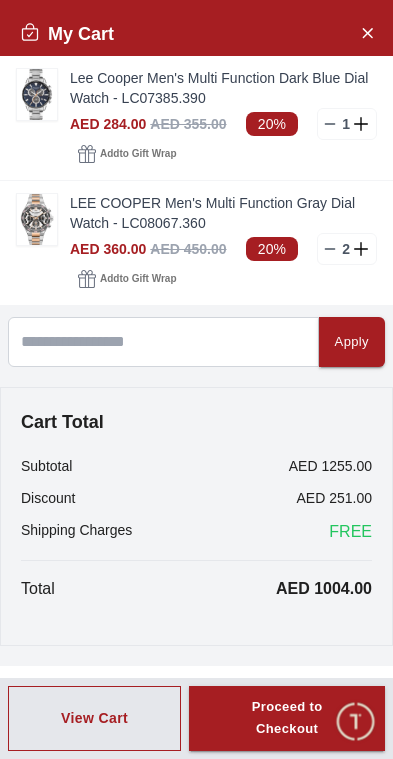click 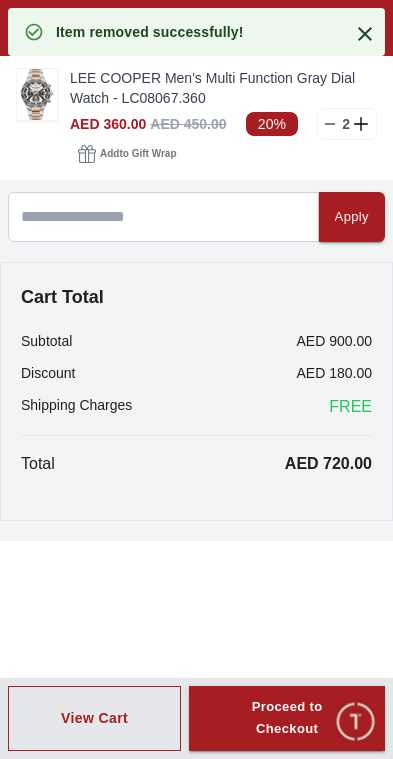 click 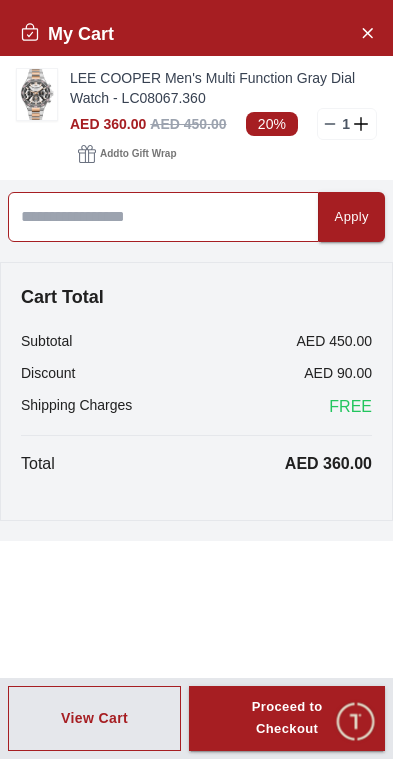 click at bounding box center (163, 217) 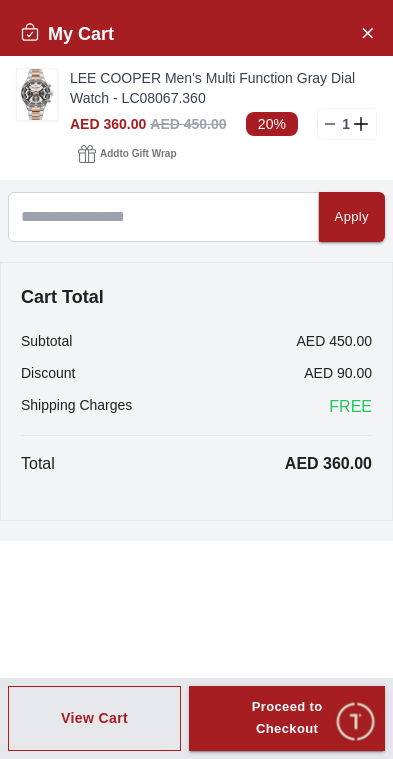 click at bounding box center [37, 94] 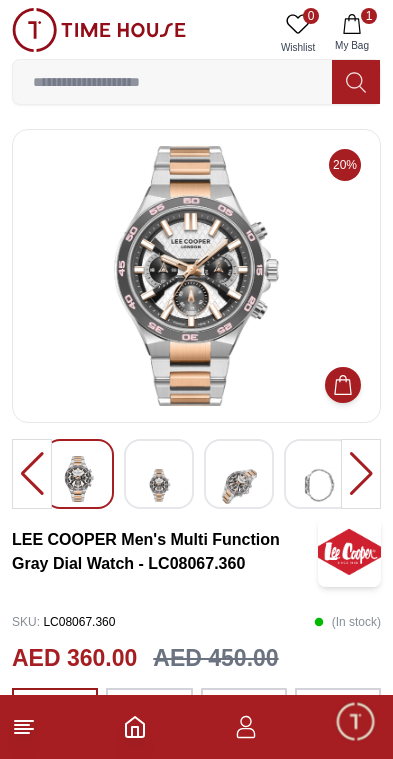 click at bounding box center (239, 485) 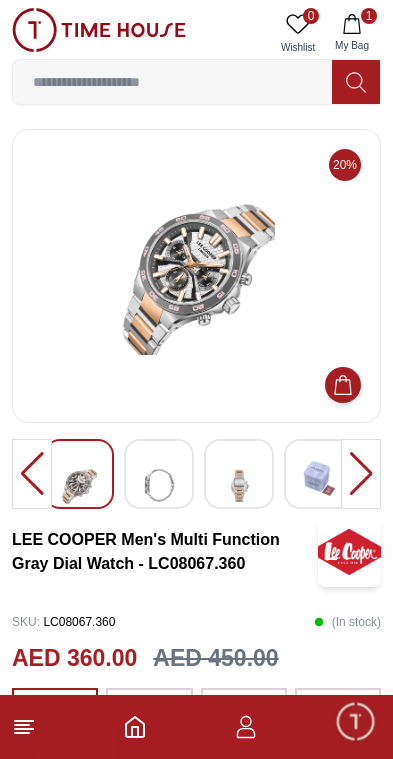 click at bounding box center (79, 485) 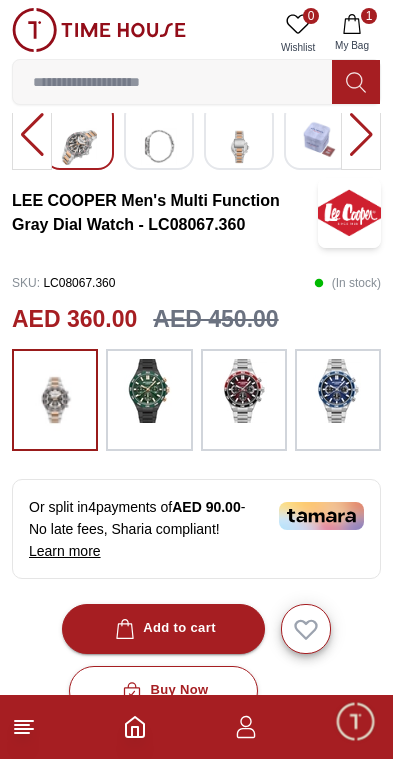 scroll, scrollTop: 343, scrollLeft: 0, axis: vertical 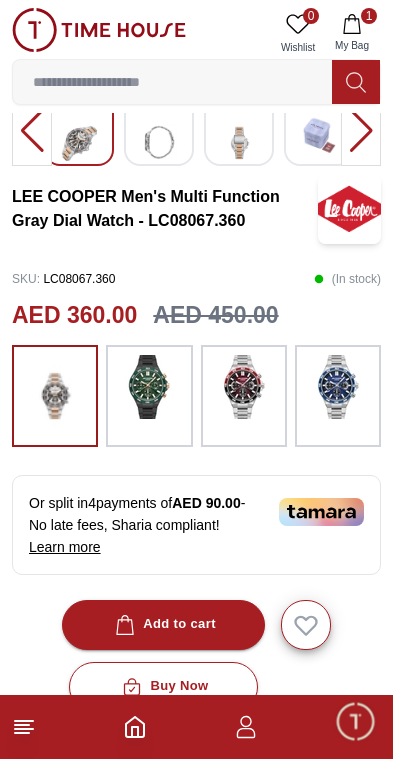 click on "1" at bounding box center [369, 16] 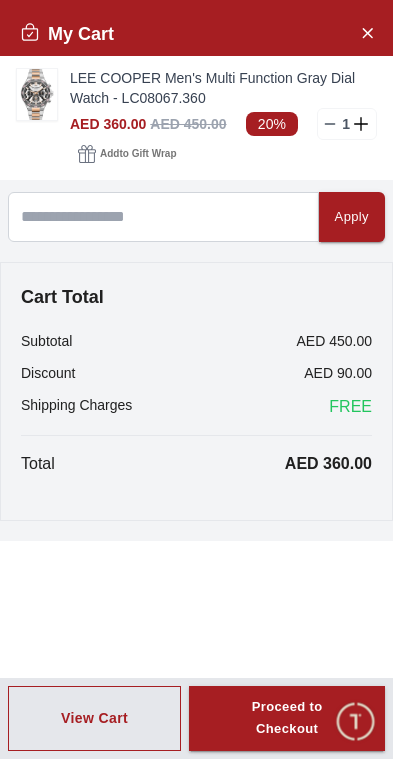 click at bounding box center (355, 721) 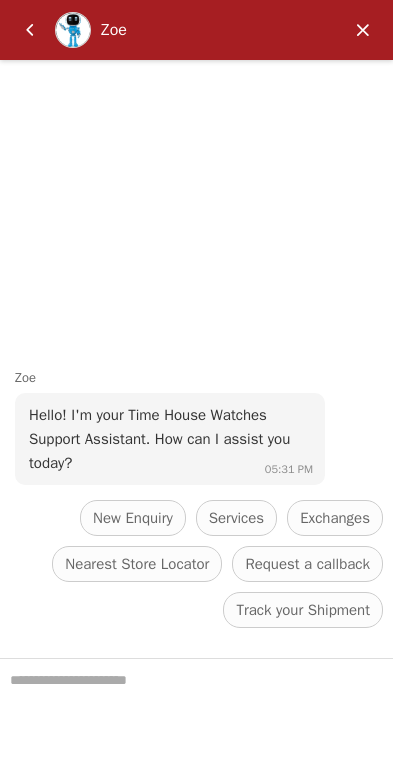 click at bounding box center [363, 30] 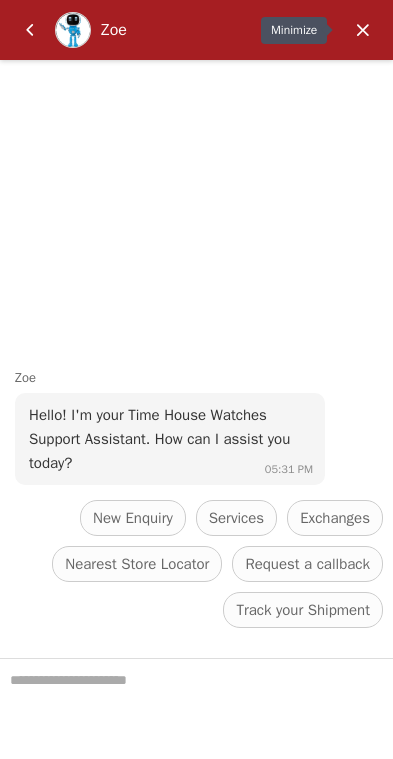 click on "Zoe" at bounding box center [199, 30] 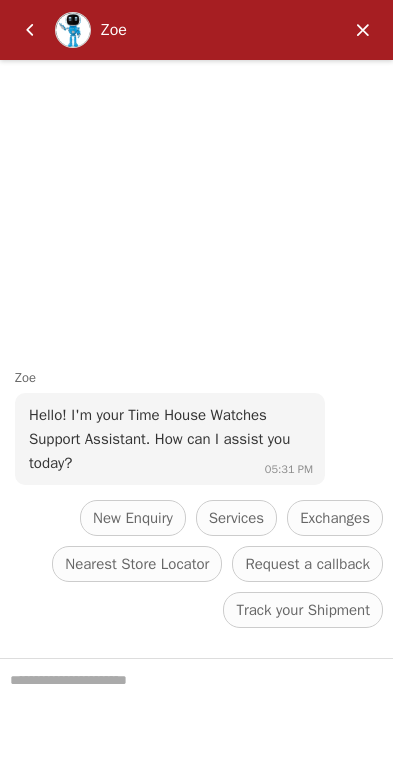 click at bounding box center (363, 30) 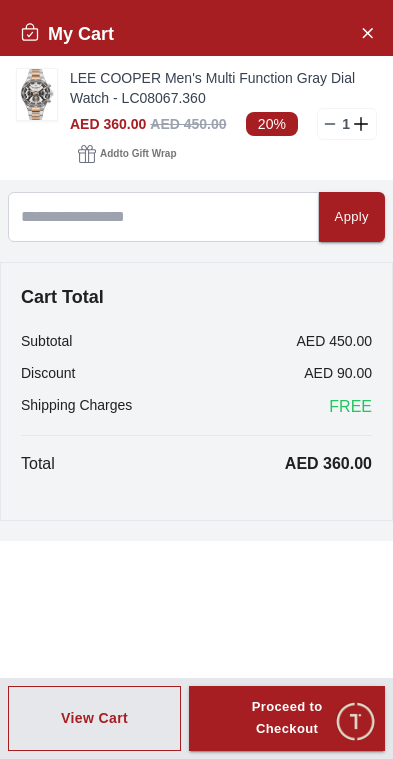 click on "Proceed to Checkout" at bounding box center (287, 719) 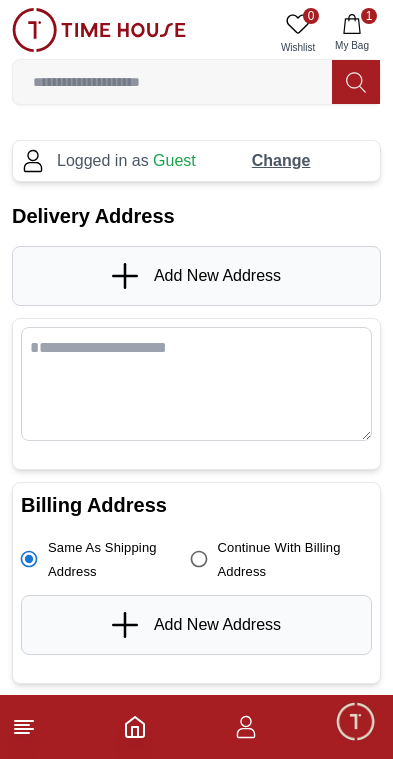 scroll, scrollTop: 0, scrollLeft: 0, axis: both 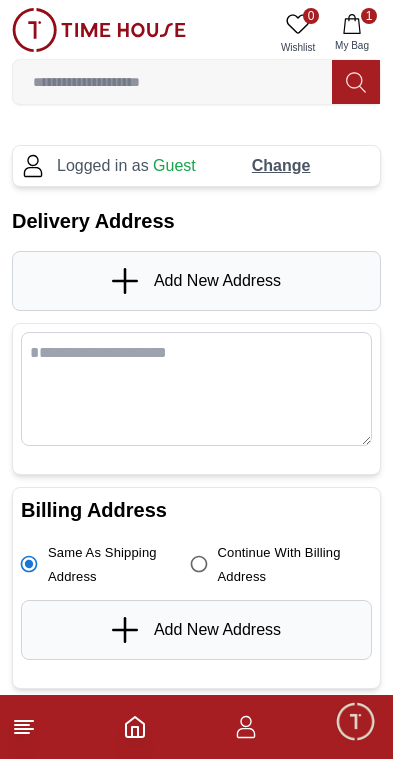 click 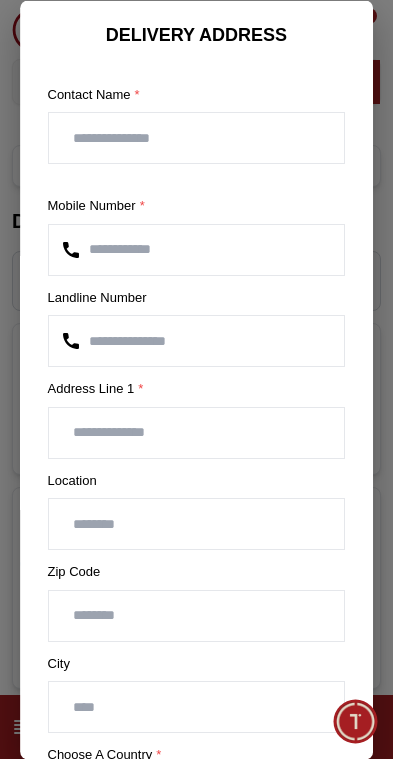 click at bounding box center (197, 138) 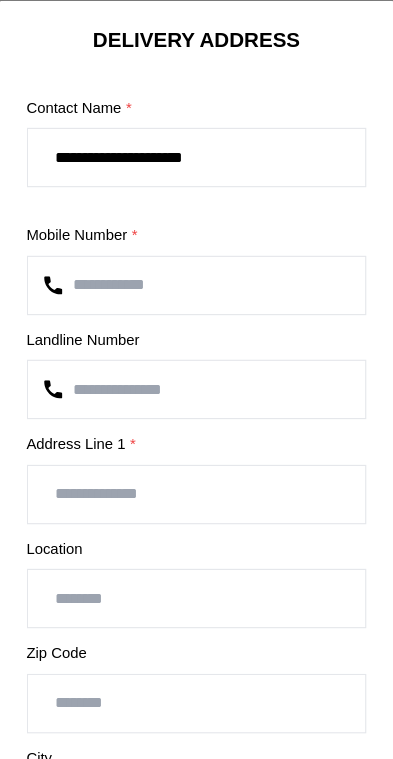 type on "**********" 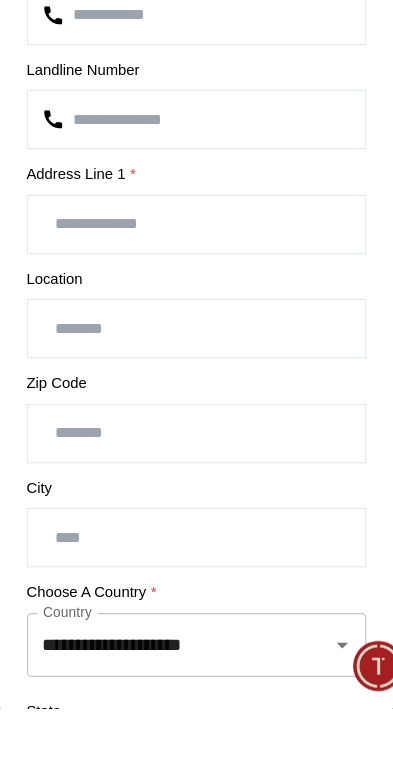scroll, scrollTop: 101, scrollLeft: 0, axis: vertical 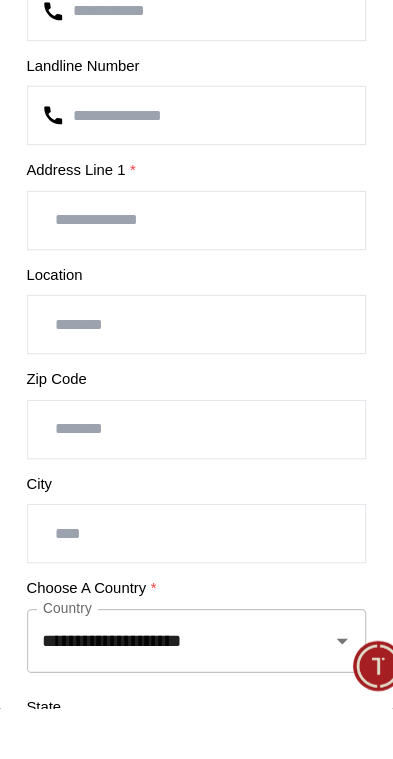 click at bounding box center (197, 423) 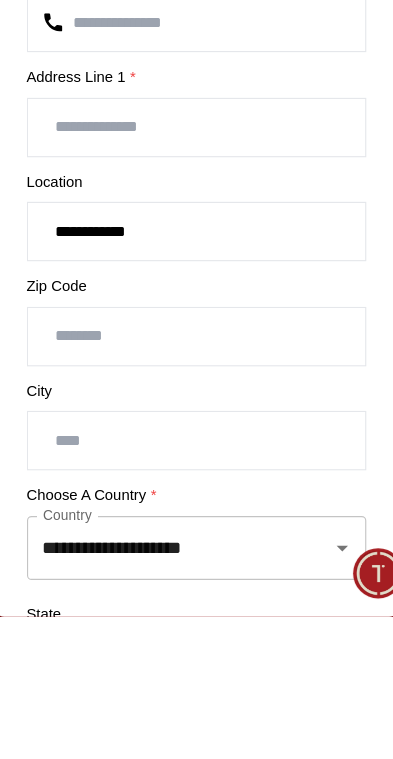 click on "**********" at bounding box center (197, 423) 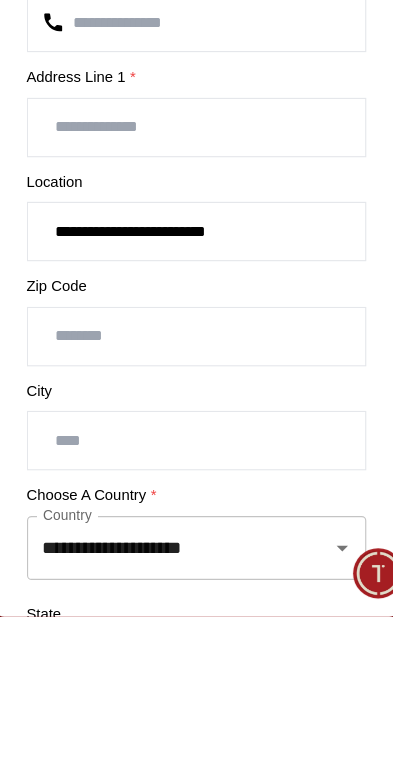 click on "**********" at bounding box center [197, 423] 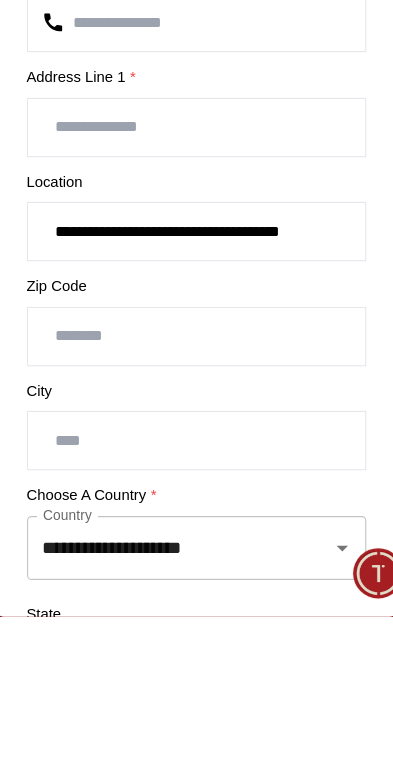 type on "**********" 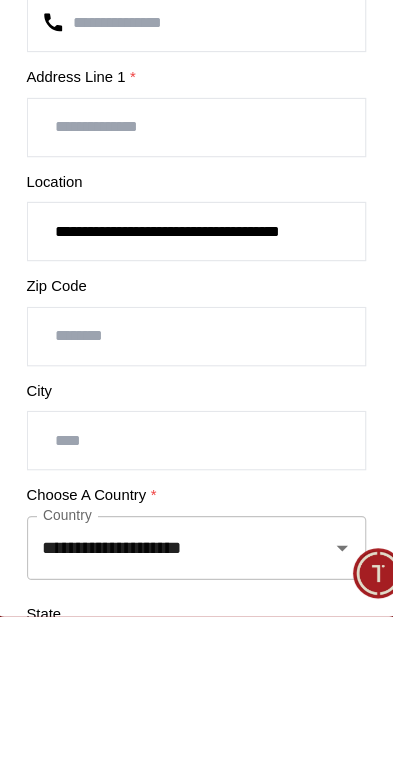 scroll, scrollTop: 43, scrollLeft: 0, axis: vertical 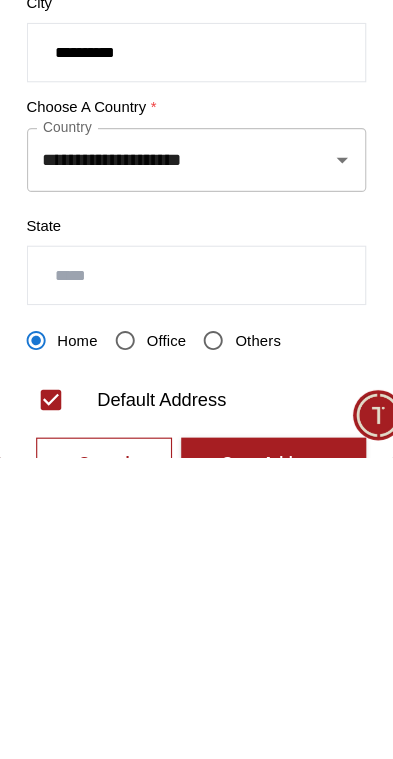 type on "**********" 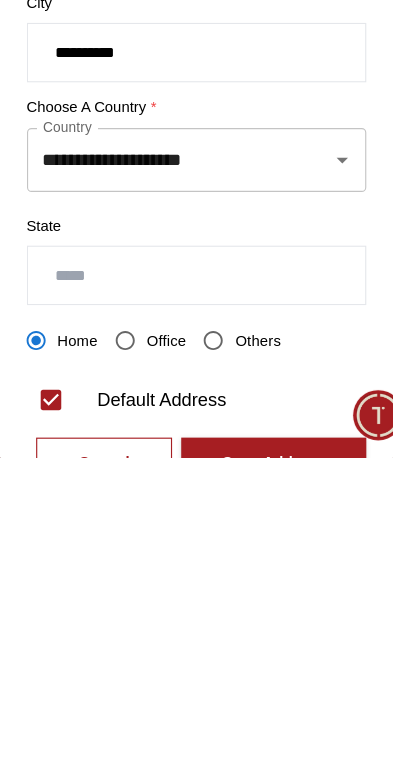 scroll, scrollTop: 306, scrollLeft: 0, axis: vertical 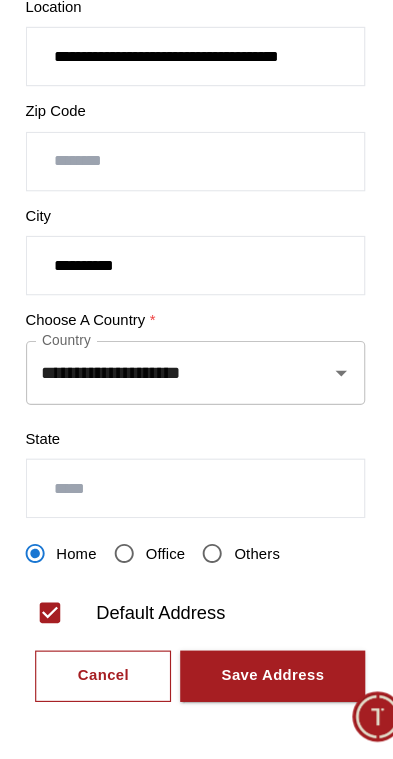 click on "Save Address" at bounding box center [264, 686] 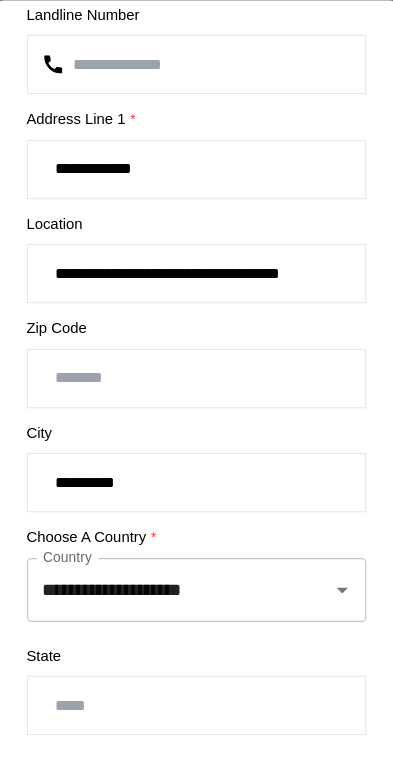 scroll, scrollTop: 285, scrollLeft: 0, axis: vertical 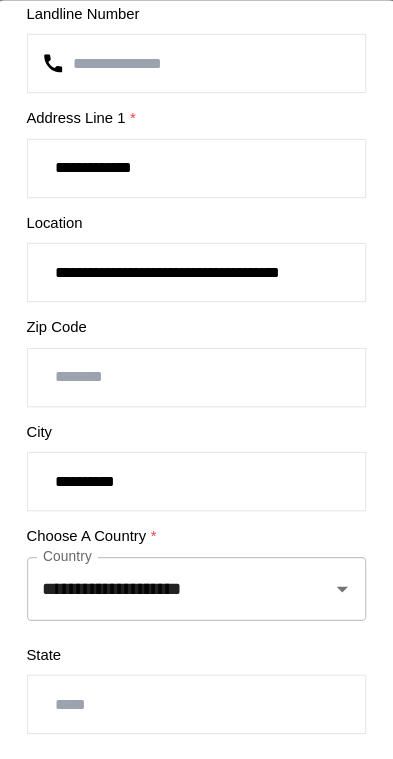 type on "**********" 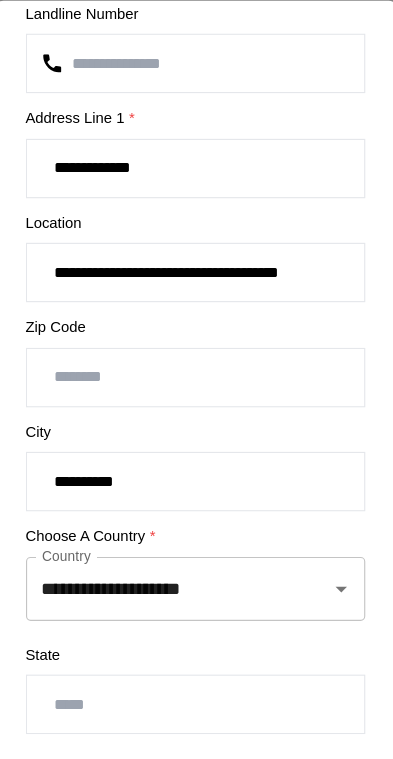 scroll, scrollTop: 156, scrollLeft: 0, axis: vertical 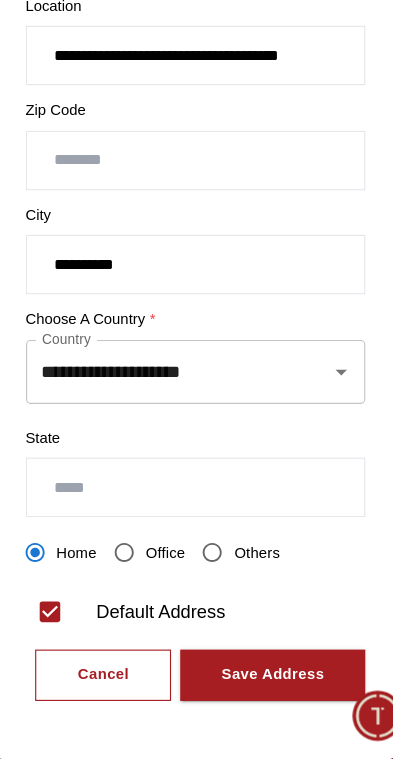 click on "Save Address" at bounding box center (264, 686) 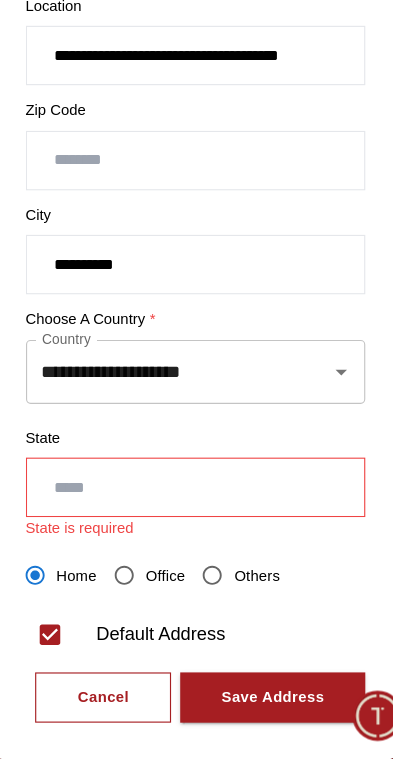click at bounding box center [197, 522] 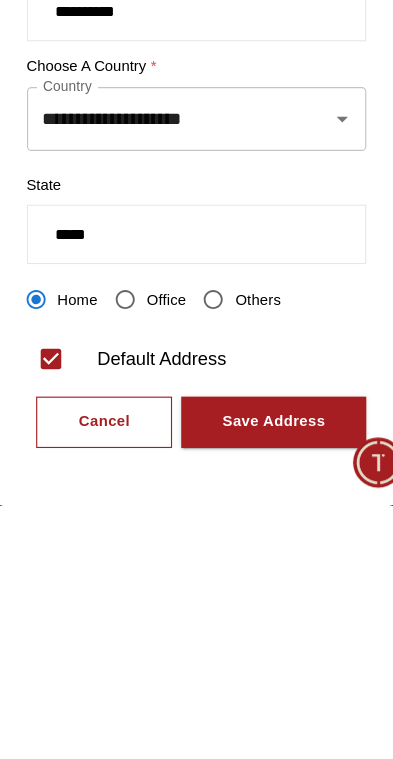 type on "*****" 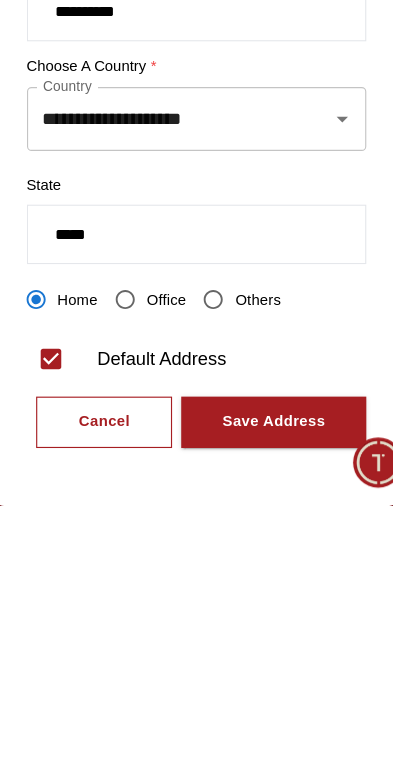 click on "Save Address" at bounding box center [264, 686] 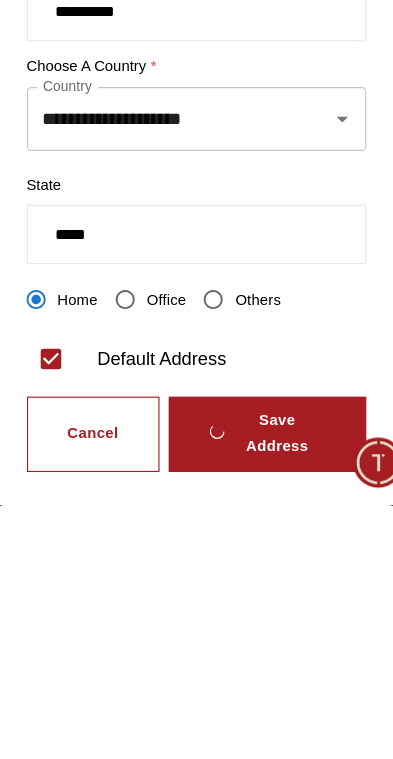 scroll, scrollTop: 460, scrollLeft: 0, axis: vertical 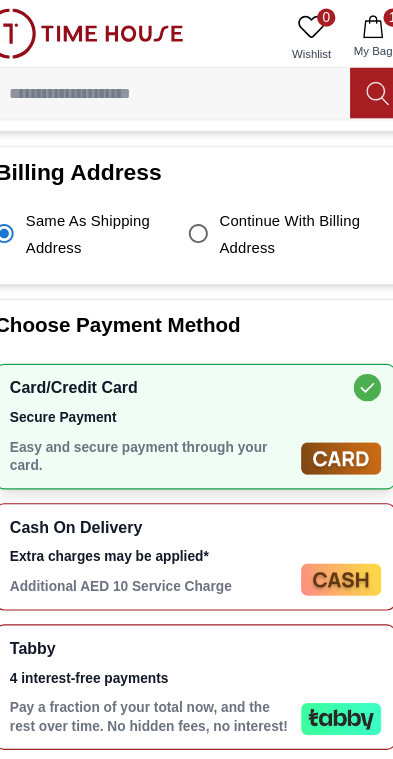 click on "Card/Credit Card Secure Payment Easy and secure payment through your card." at bounding box center (196, 374) 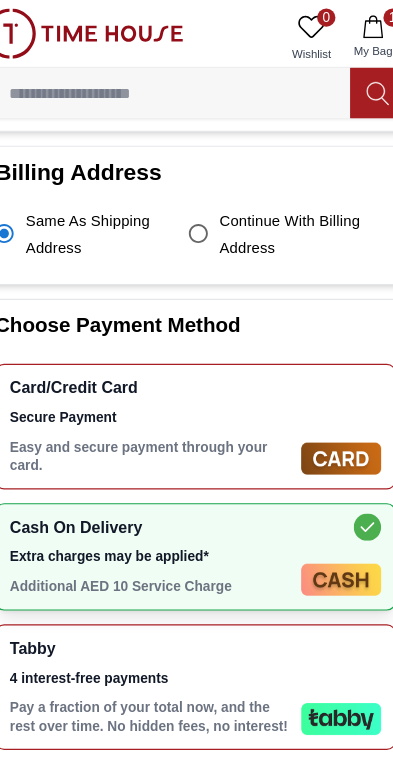 click at bounding box center (324, 402) 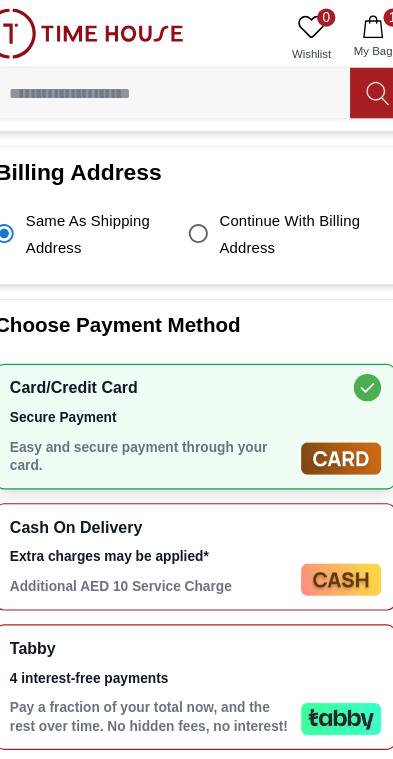 click on "Card/Credit Card Secure Payment Easy and secure payment through your card." at bounding box center [196, 374] 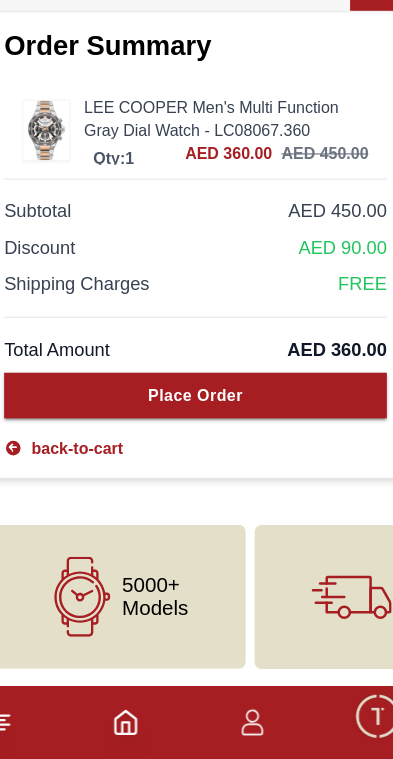 scroll, scrollTop: 1322, scrollLeft: 0, axis: vertical 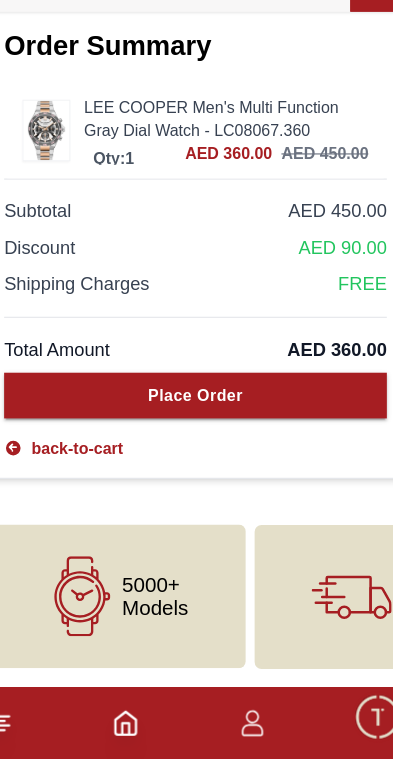 click on "Place Order" at bounding box center (196, 440) 